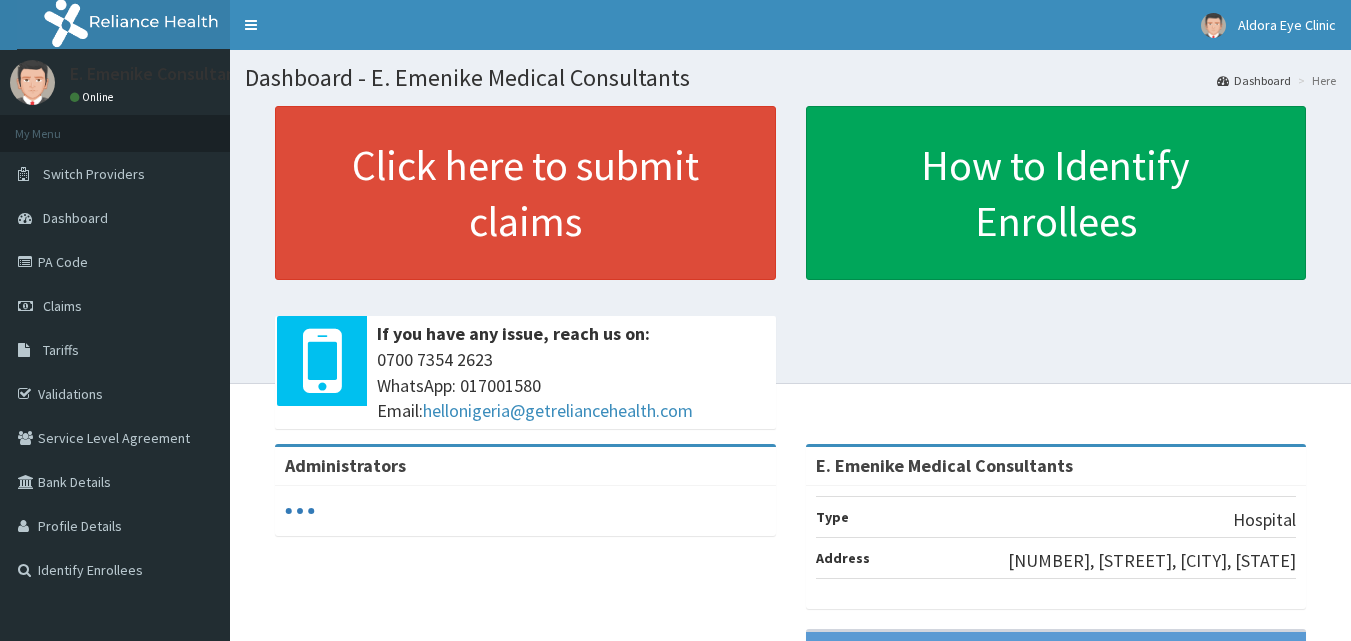 scroll, scrollTop: 0, scrollLeft: 0, axis: both 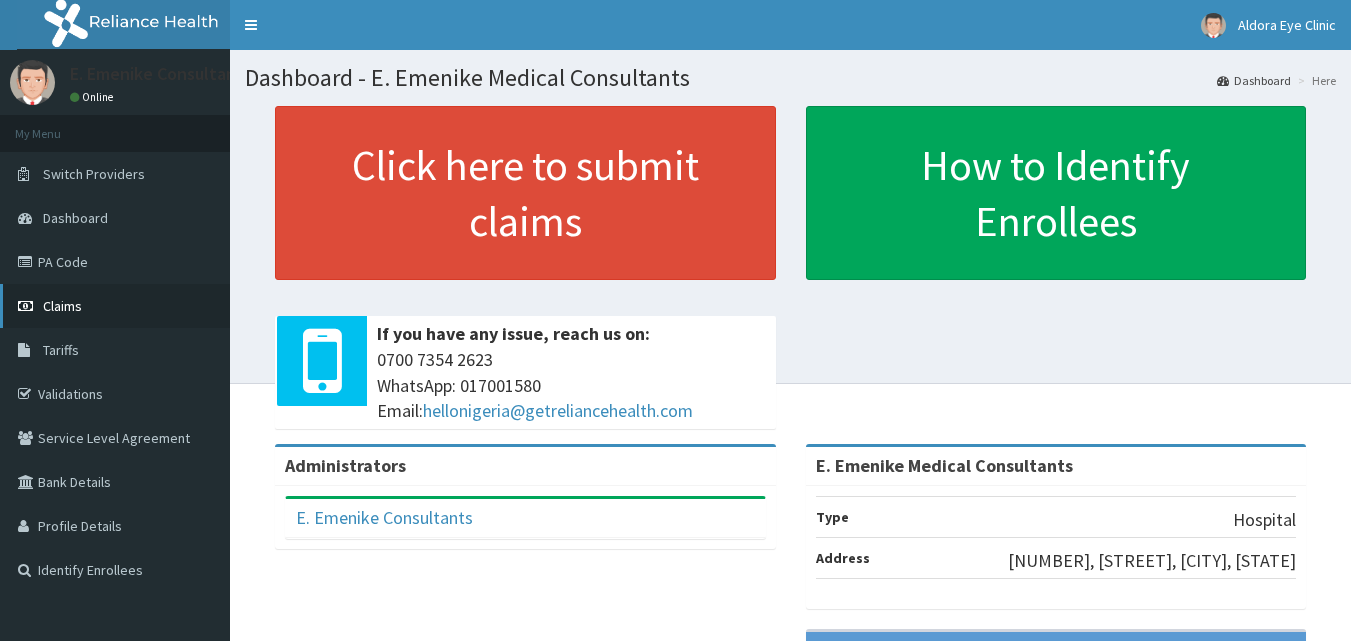 click on "Claims" at bounding box center [62, 306] 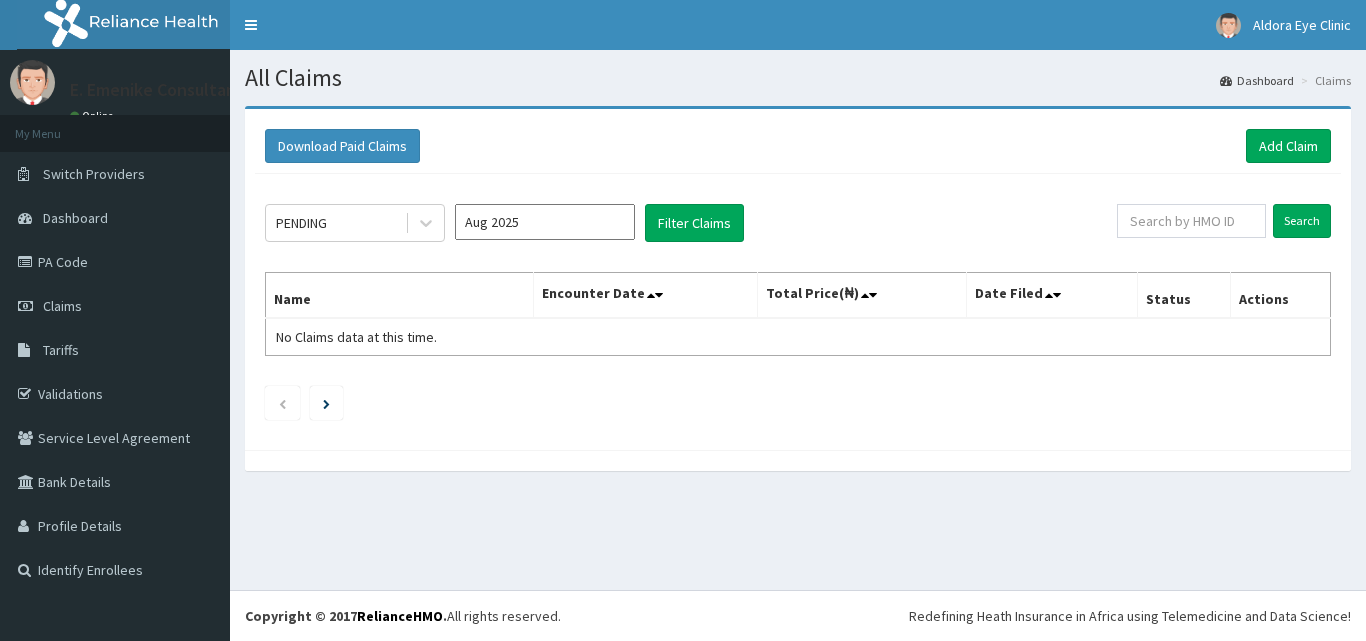 scroll, scrollTop: 0, scrollLeft: 0, axis: both 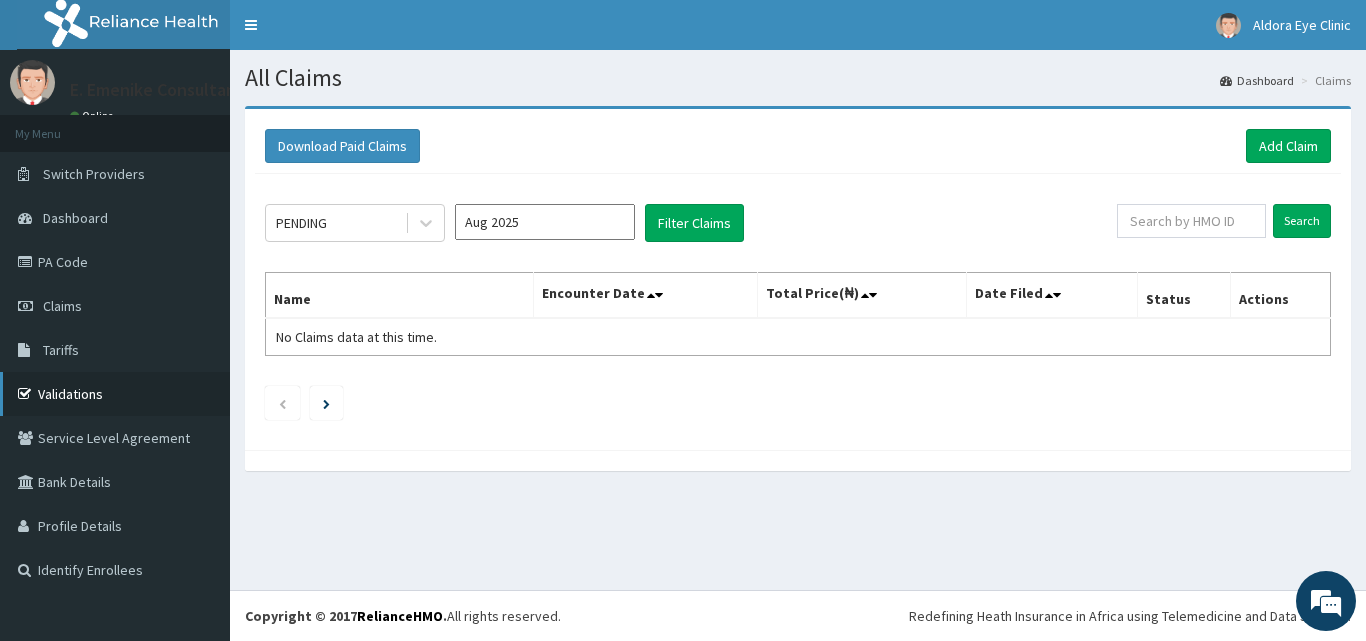 click on "Validations" at bounding box center [115, 394] 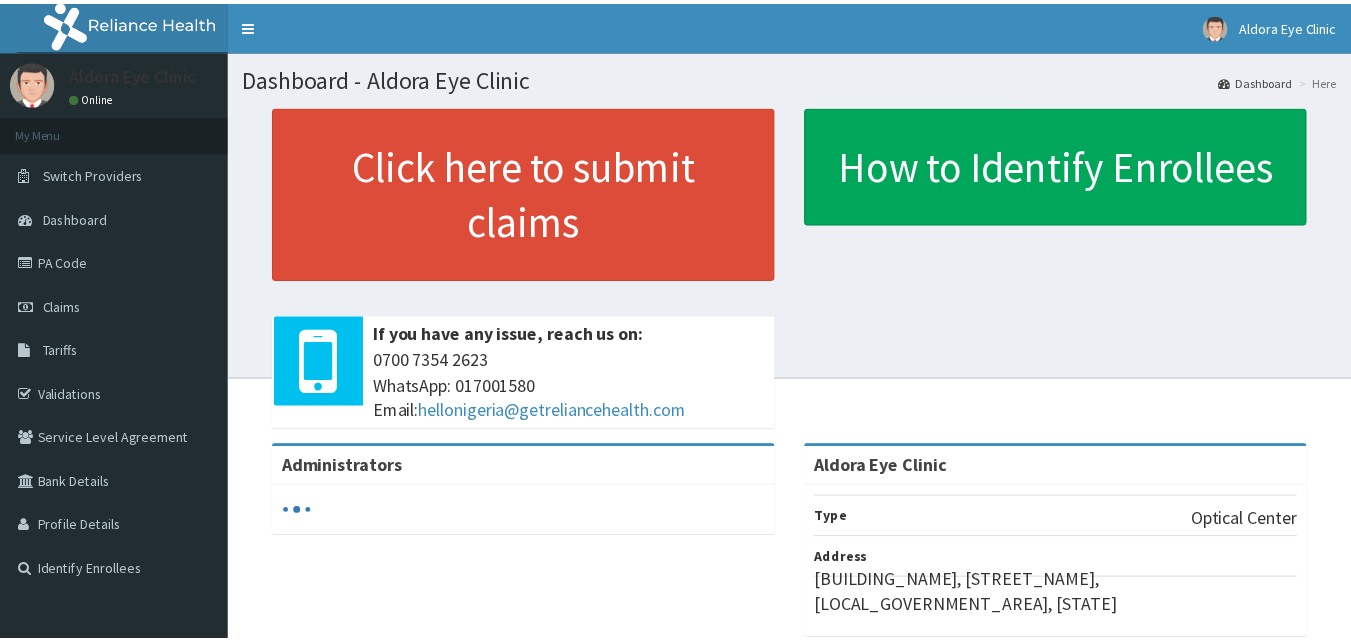 scroll, scrollTop: 0, scrollLeft: 0, axis: both 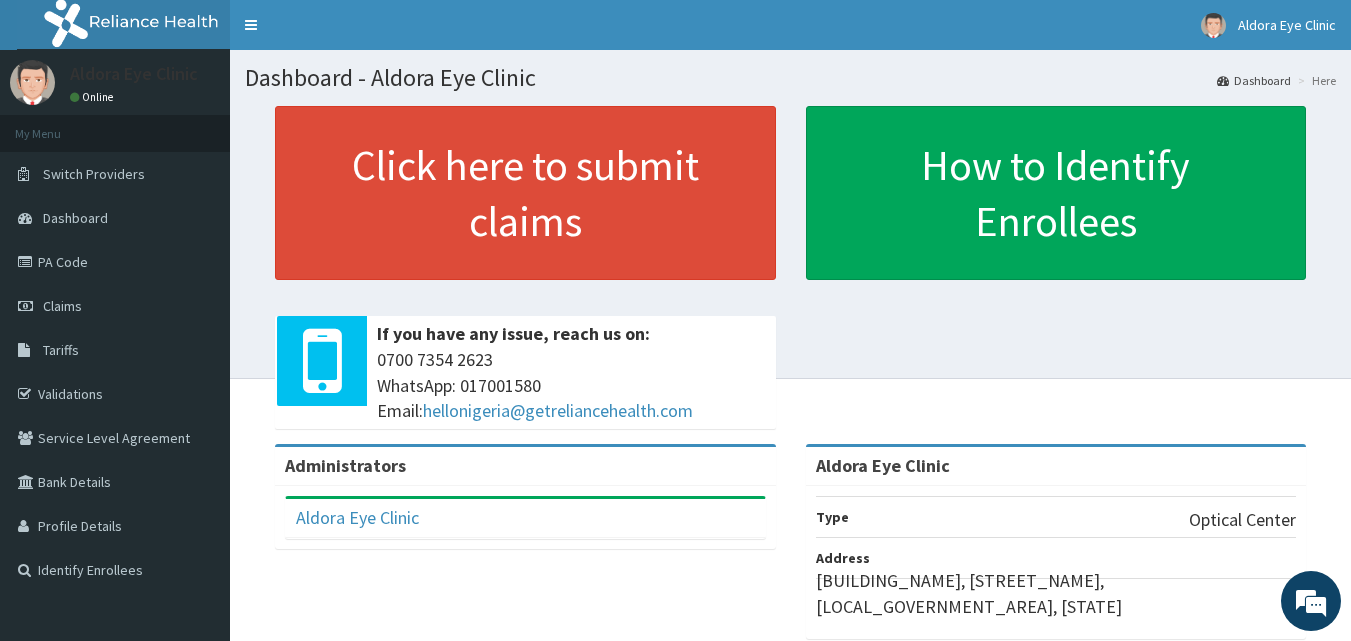 click on "Validations" at bounding box center [115, 394] 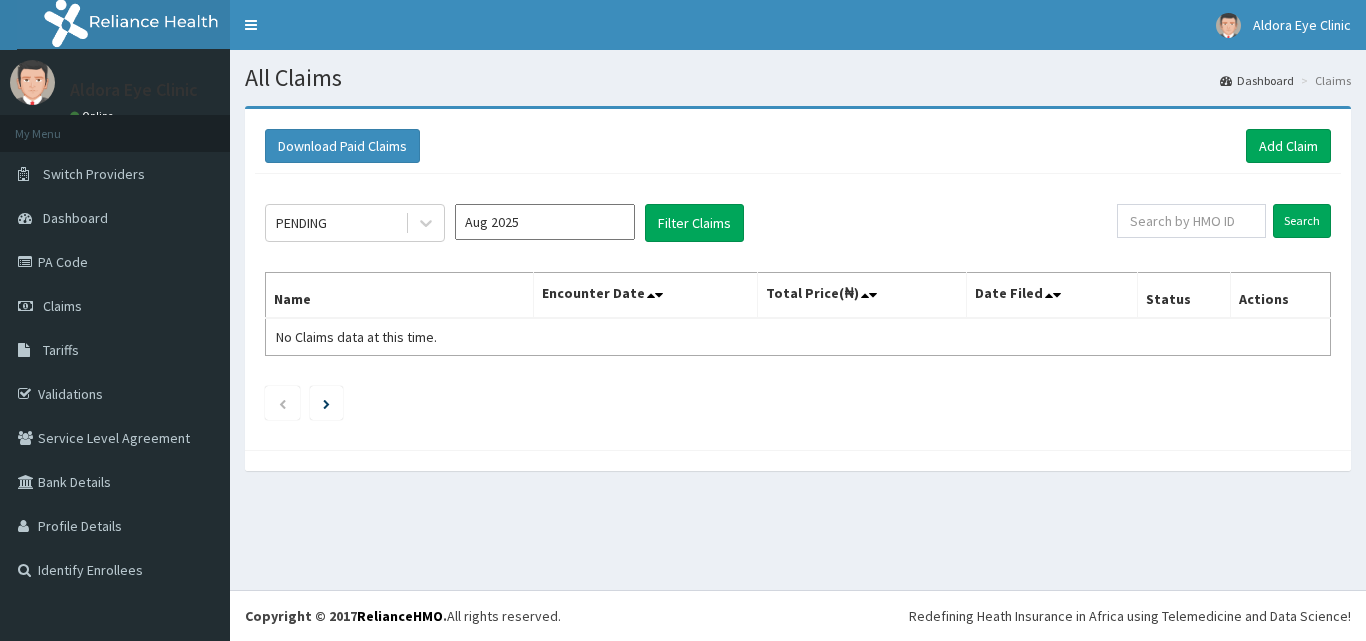 scroll, scrollTop: 0, scrollLeft: 0, axis: both 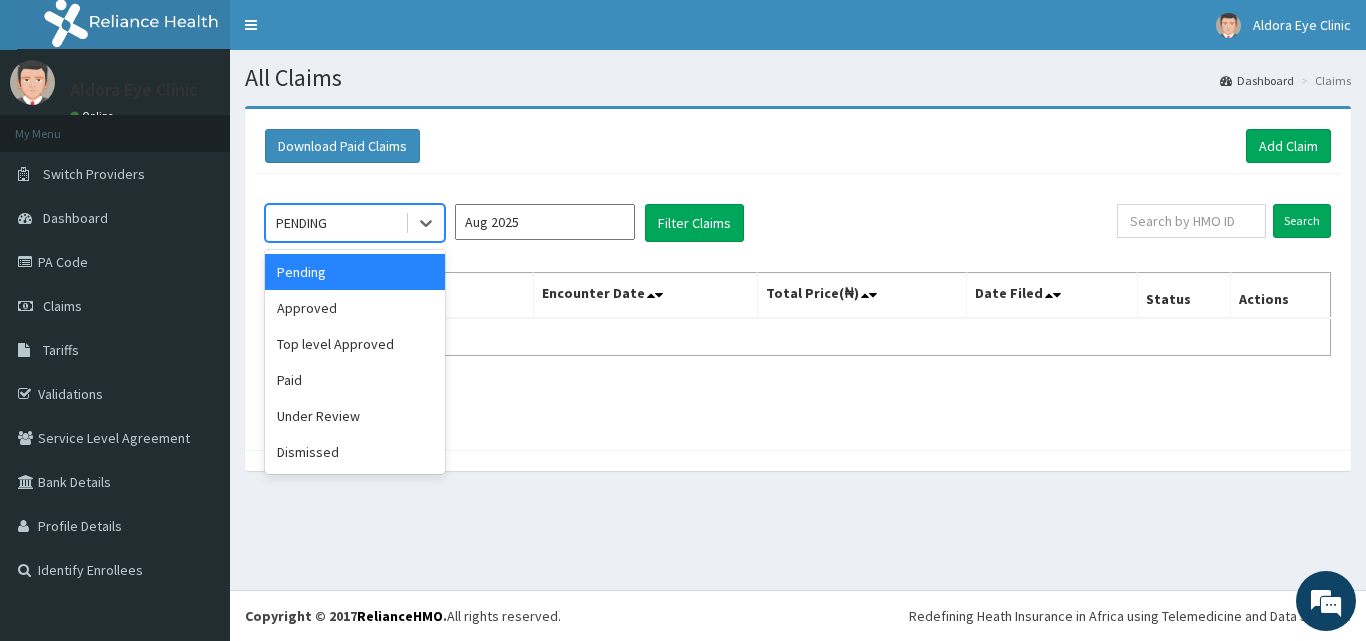 click on "PENDING" at bounding box center [335, 223] 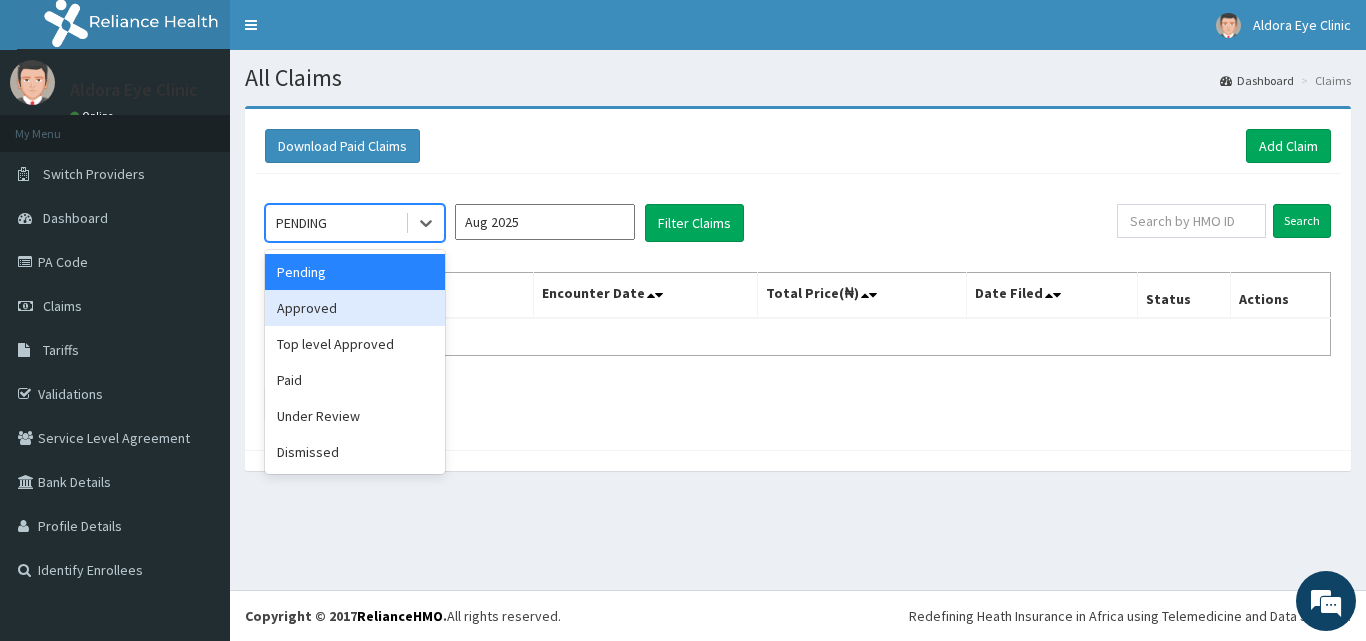 click on "Approved" at bounding box center [355, 308] 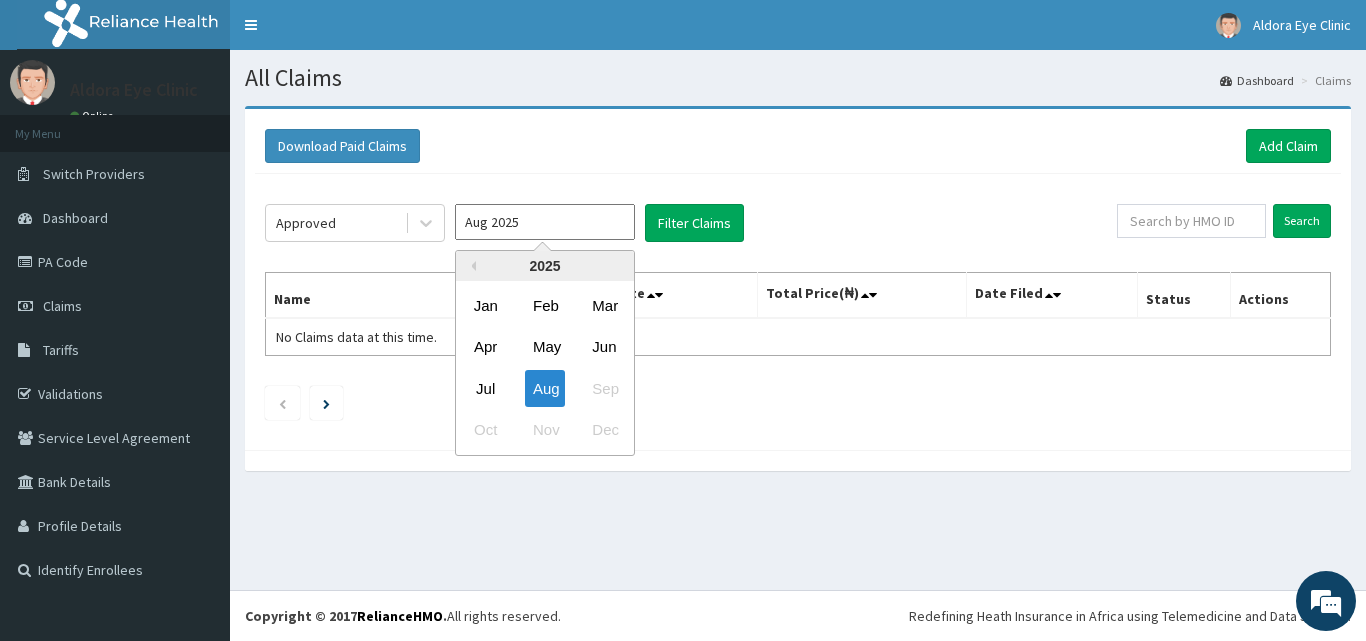 click on "Aug 2025" at bounding box center [545, 222] 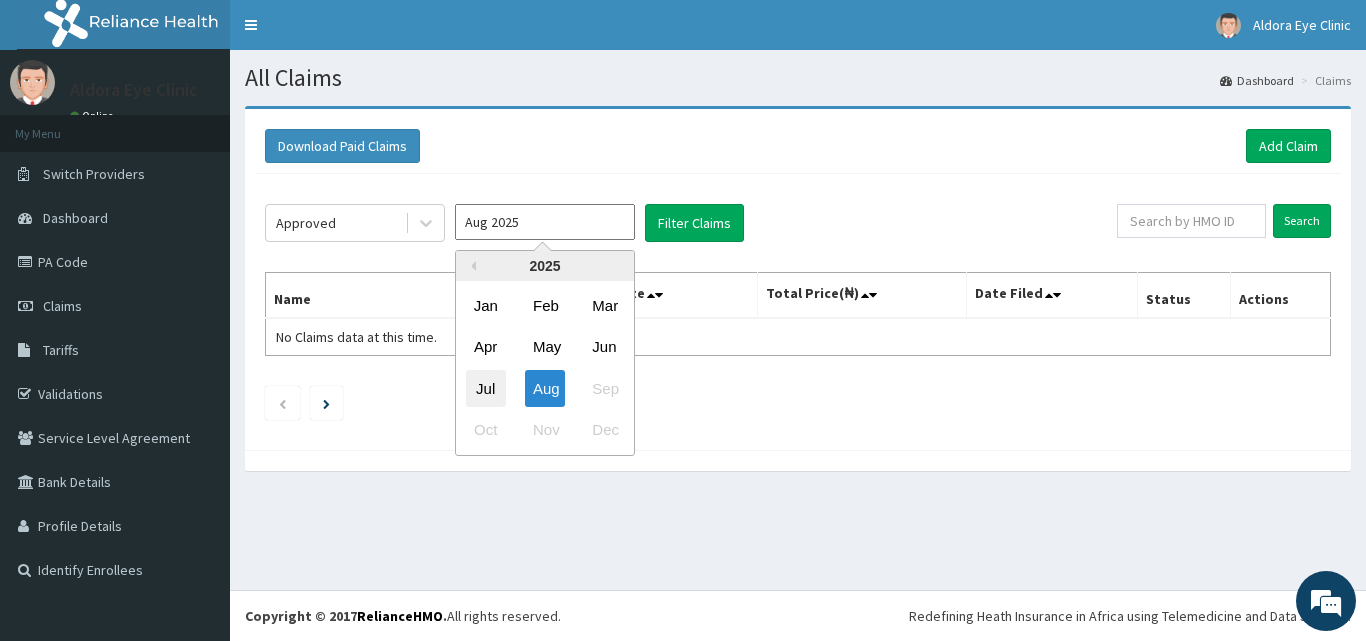 click on "Jul" at bounding box center [486, 388] 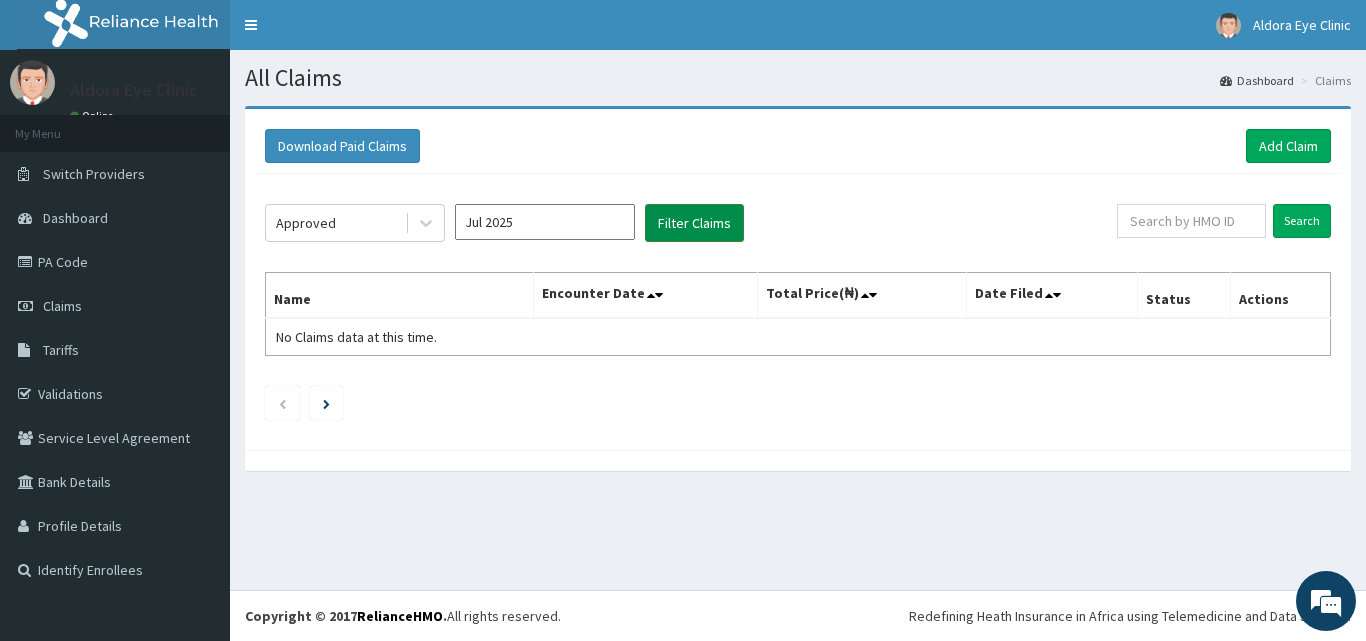 click on "Filter Claims" at bounding box center [694, 223] 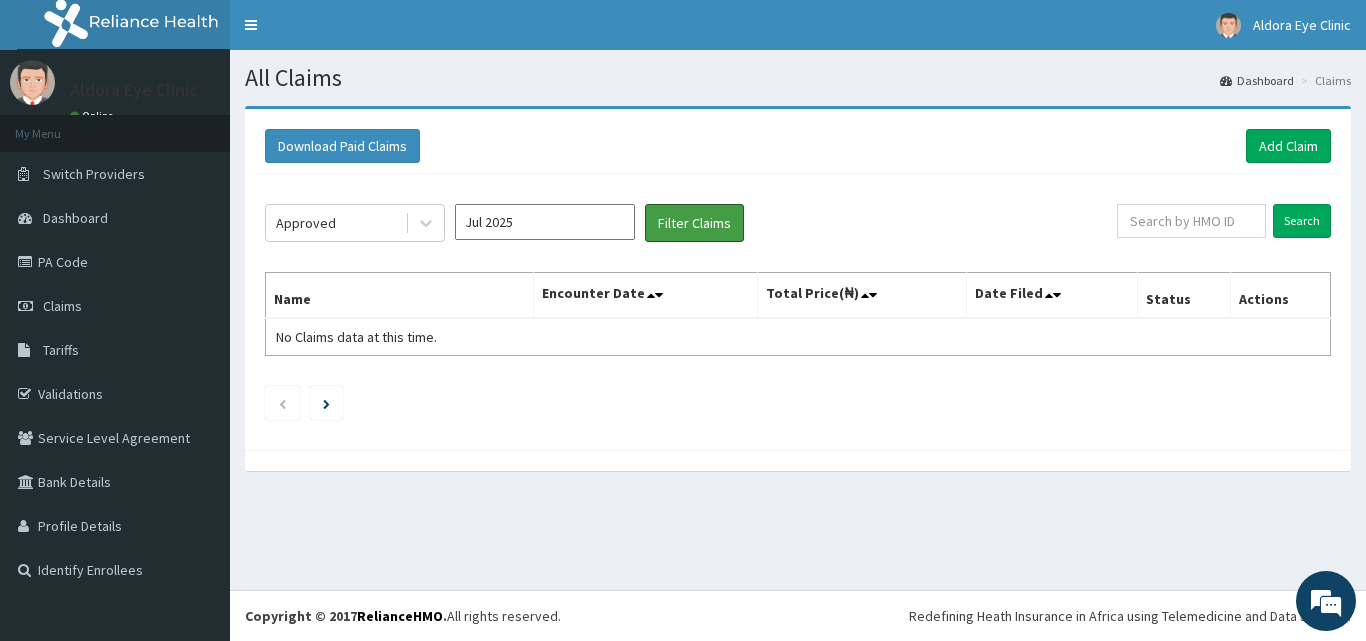 scroll, scrollTop: 0, scrollLeft: 0, axis: both 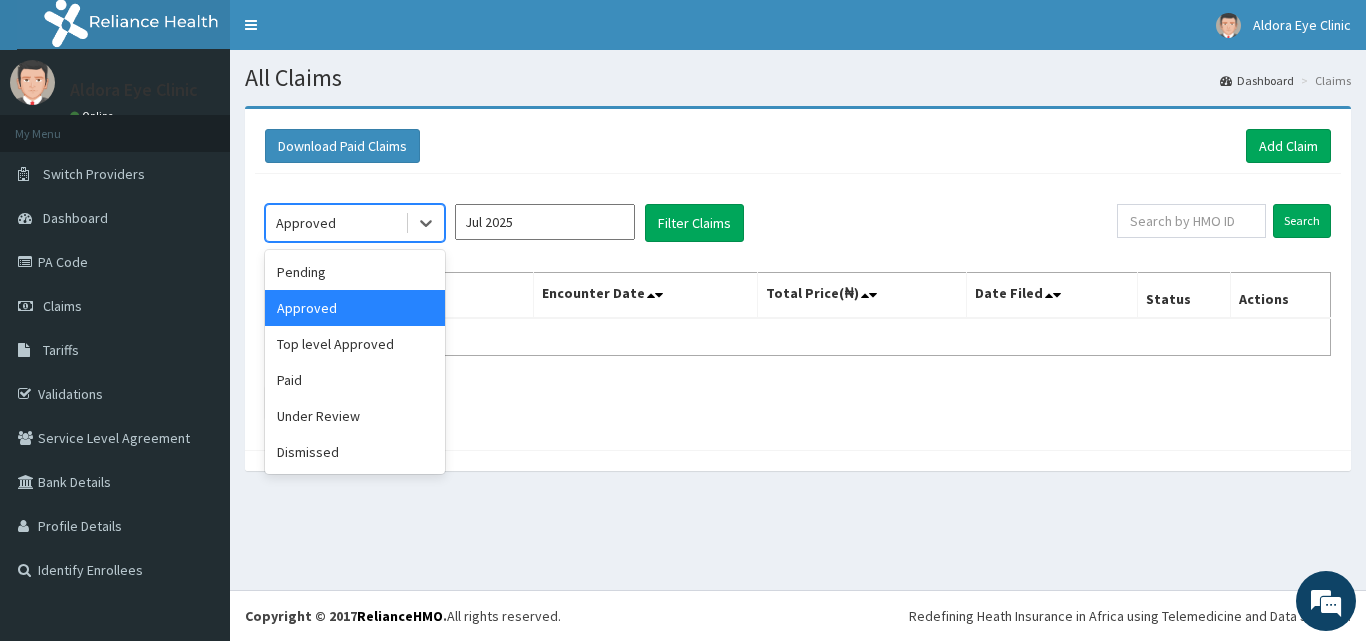 click on "Approved" at bounding box center [335, 223] 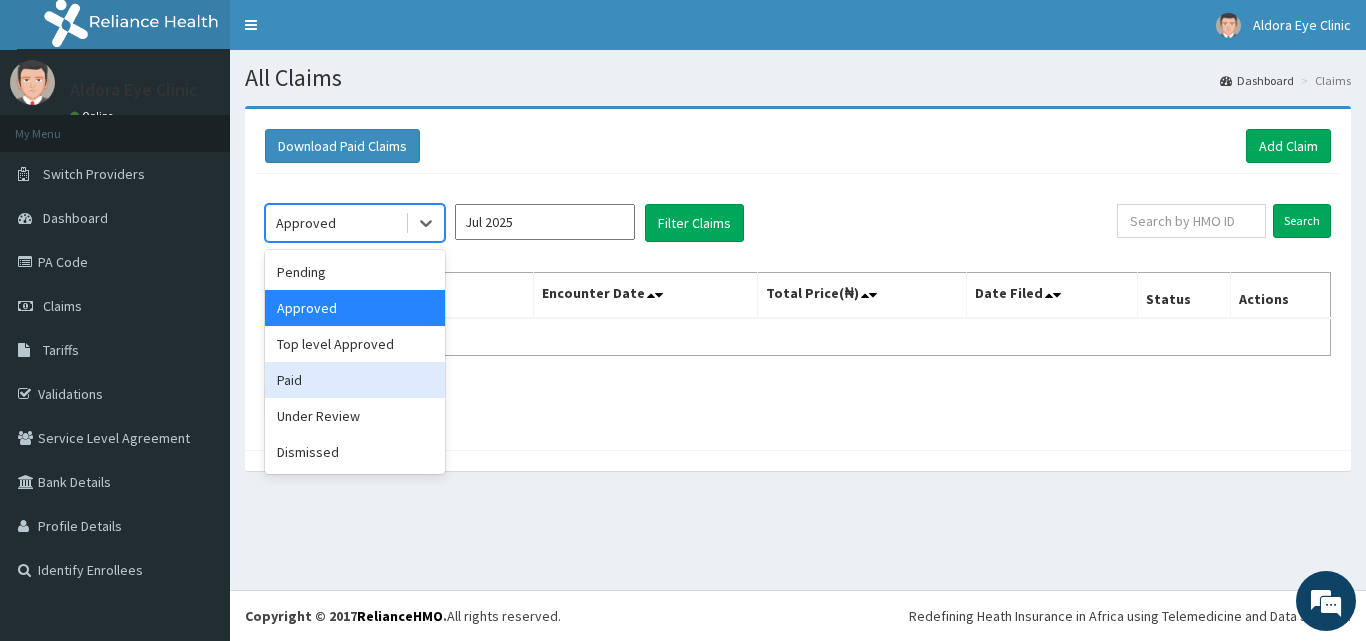 click on "Paid" at bounding box center [355, 380] 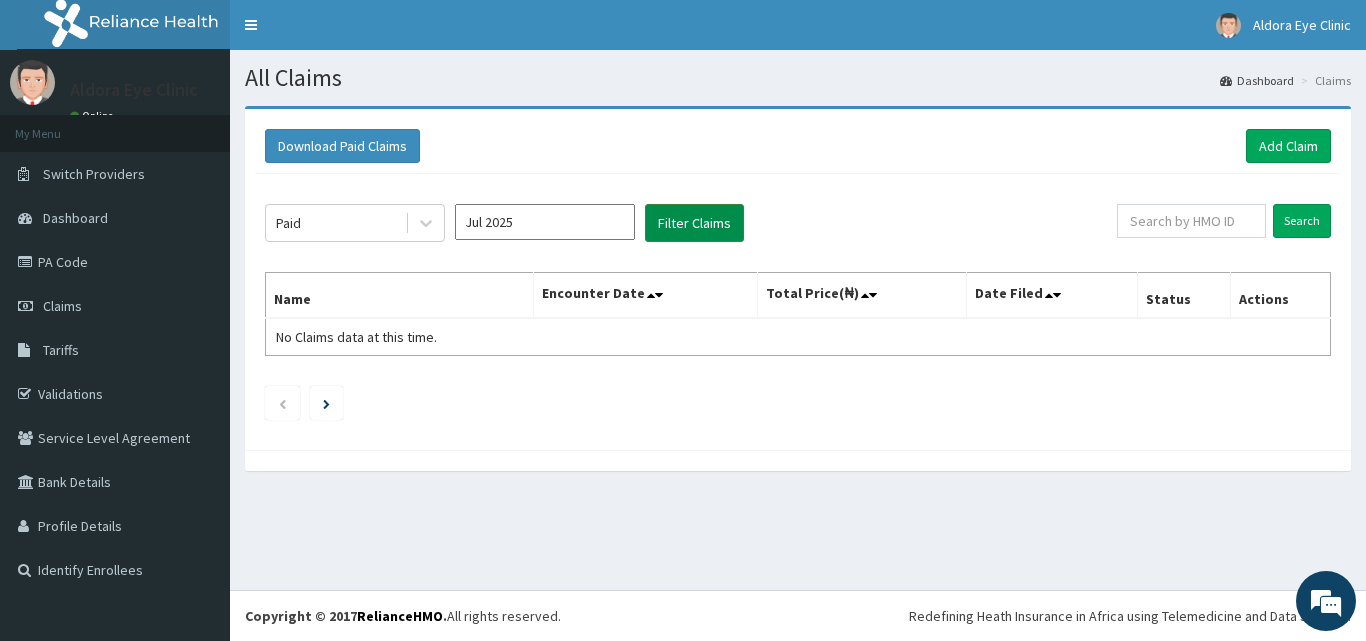 click on "Filter Claims" at bounding box center (694, 223) 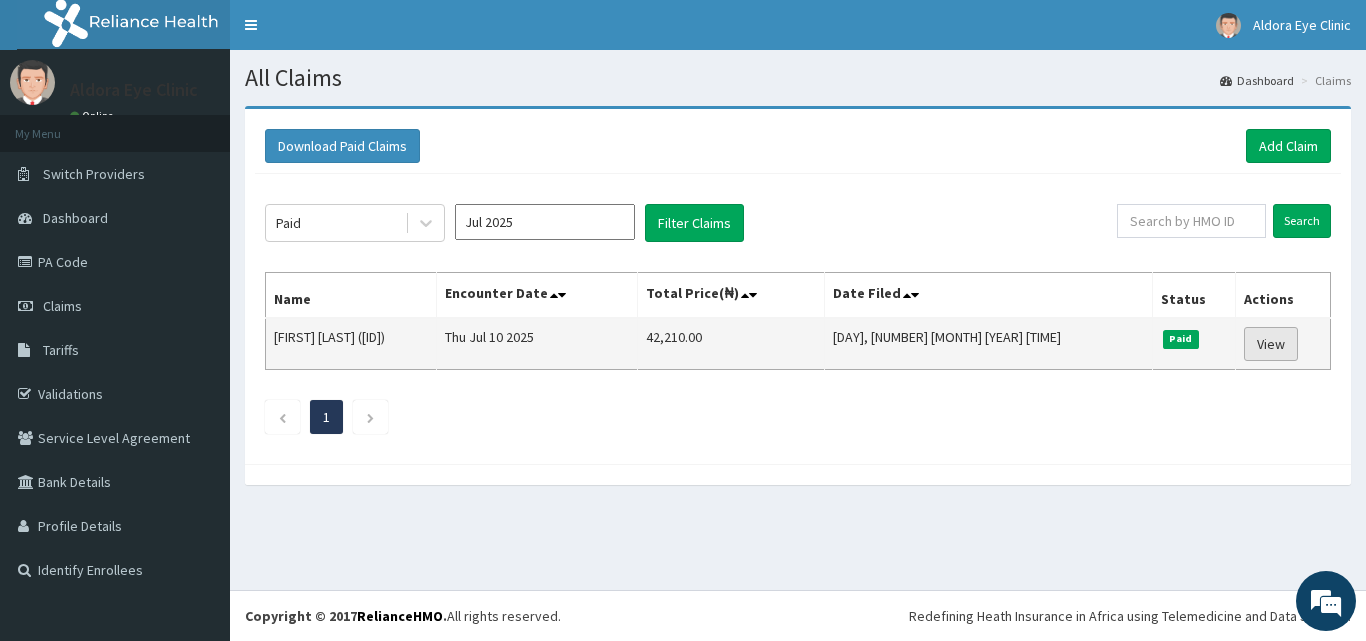 click on "View" at bounding box center [1271, 344] 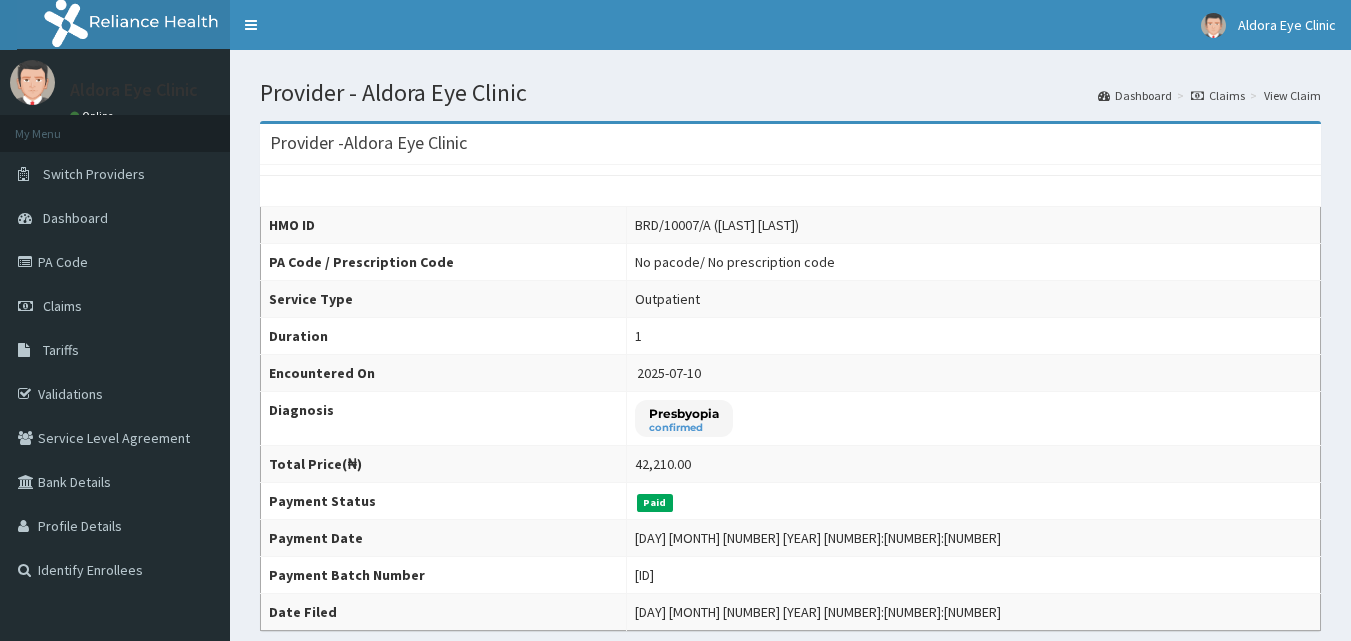 scroll, scrollTop: 0, scrollLeft: 0, axis: both 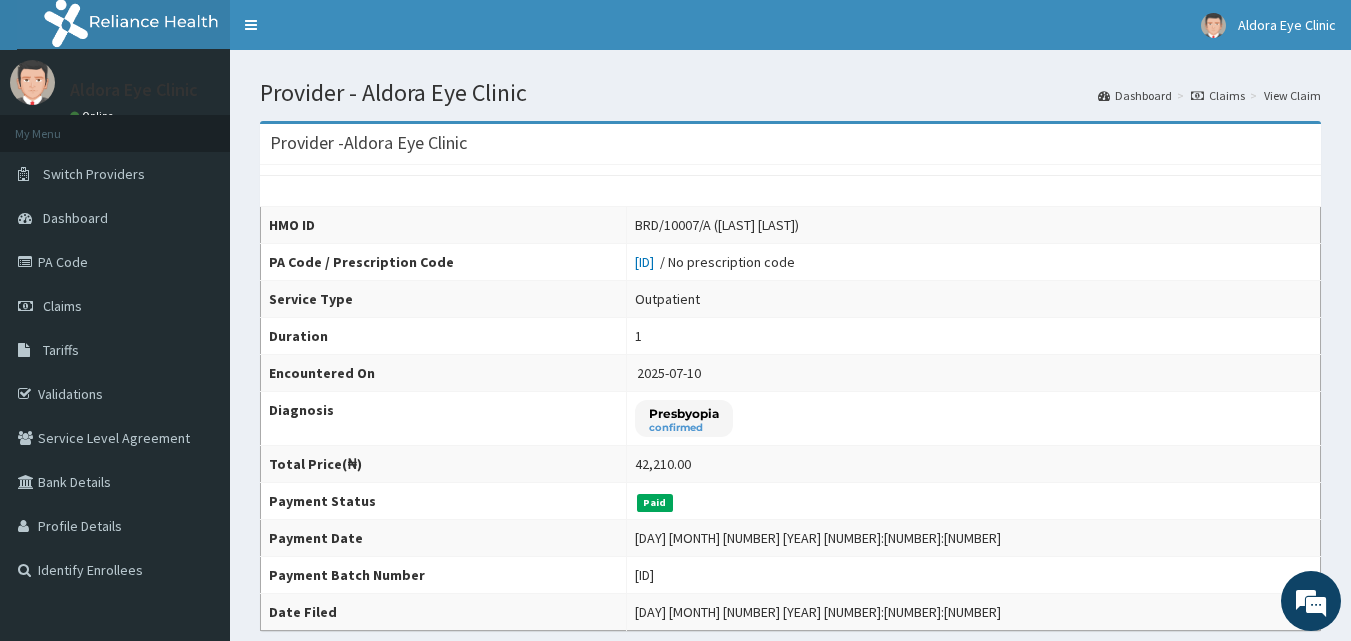 drag, startPoint x: 1358, startPoint y: 202, endPoint x: 1318, endPoint y: 136, distance: 77.175125 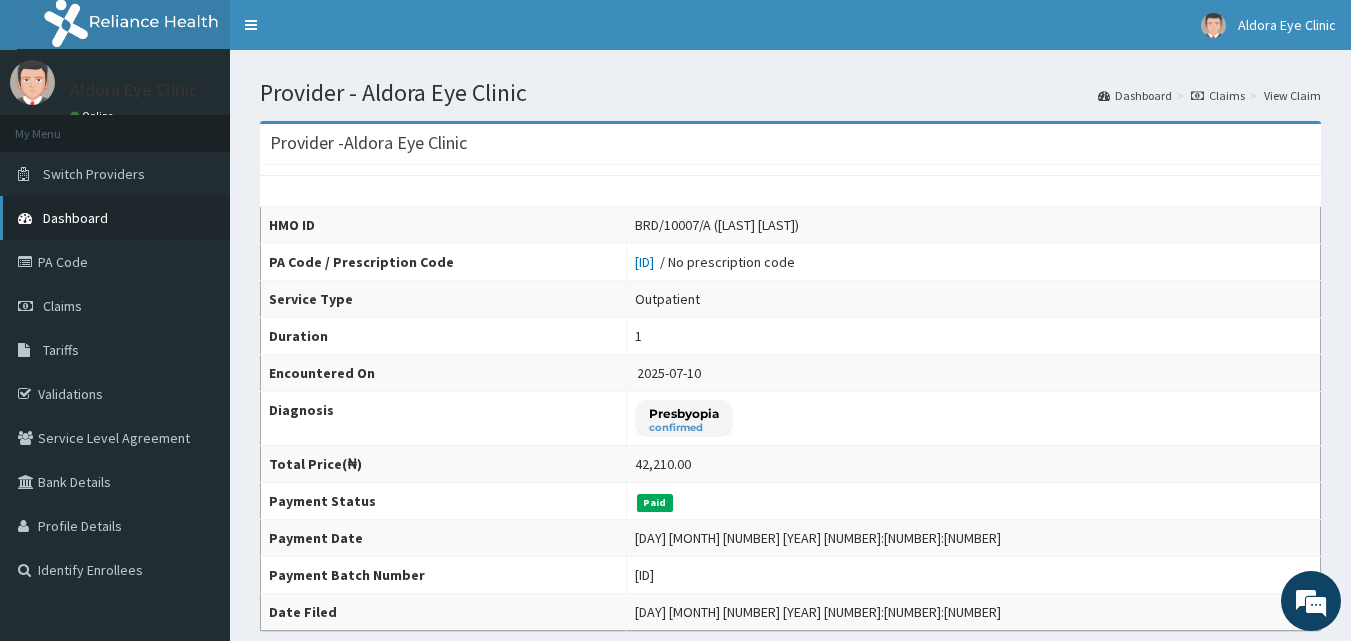 click on "Dashboard" at bounding box center [75, 218] 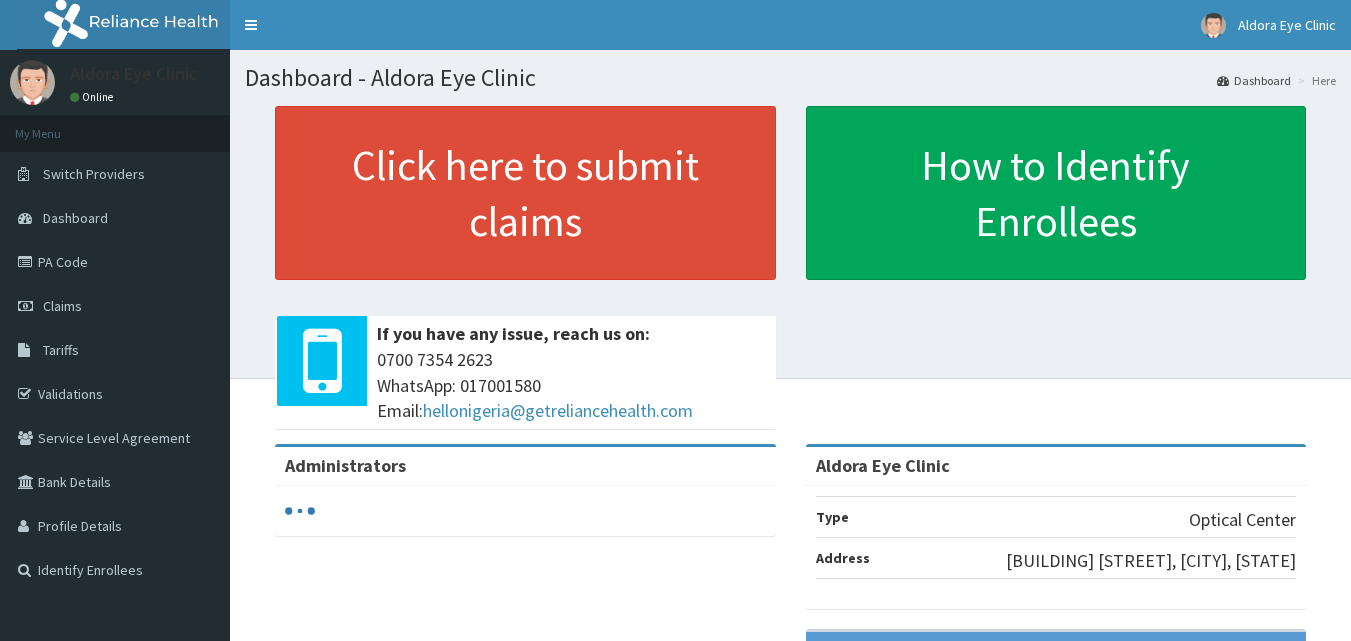 scroll, scrollTop: 0, scrollLeft: 0, axis: both 